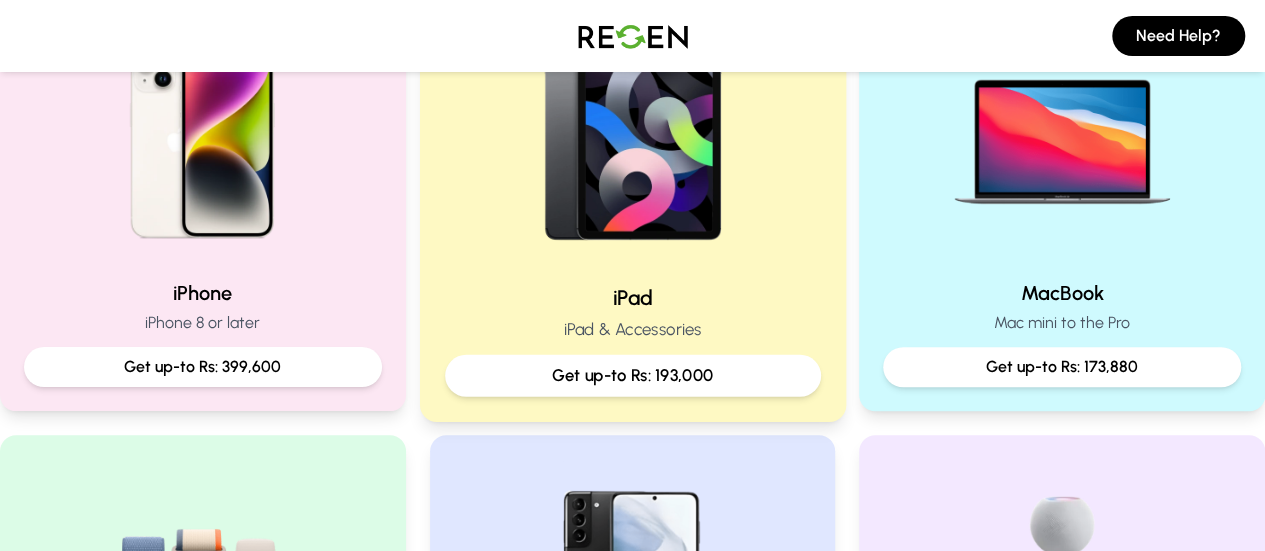 scroll, scrollTop: 500, scrollLeft: 0, axis: vertical 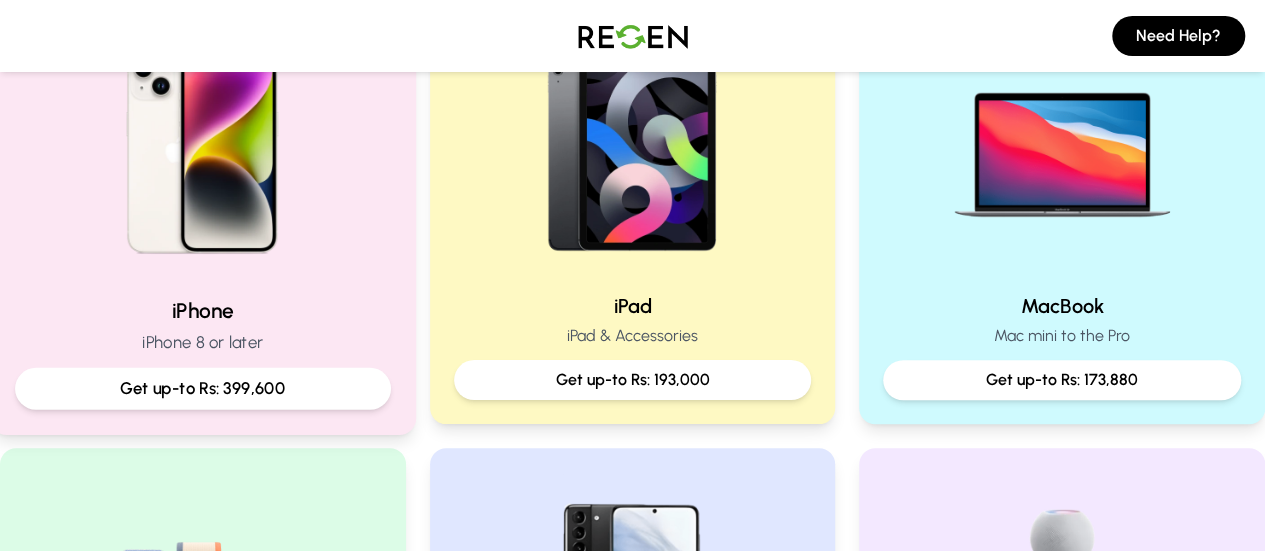 click at bounding box center [203, 145] 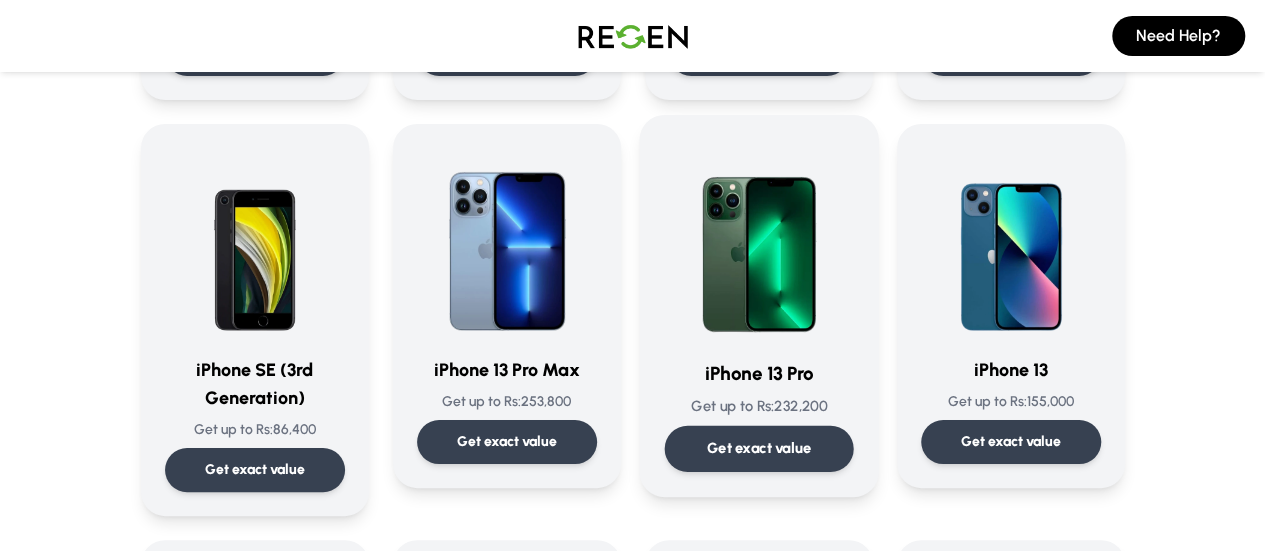 scroll, scrollTop: 900, scrollLeft: 0, axis: vertical 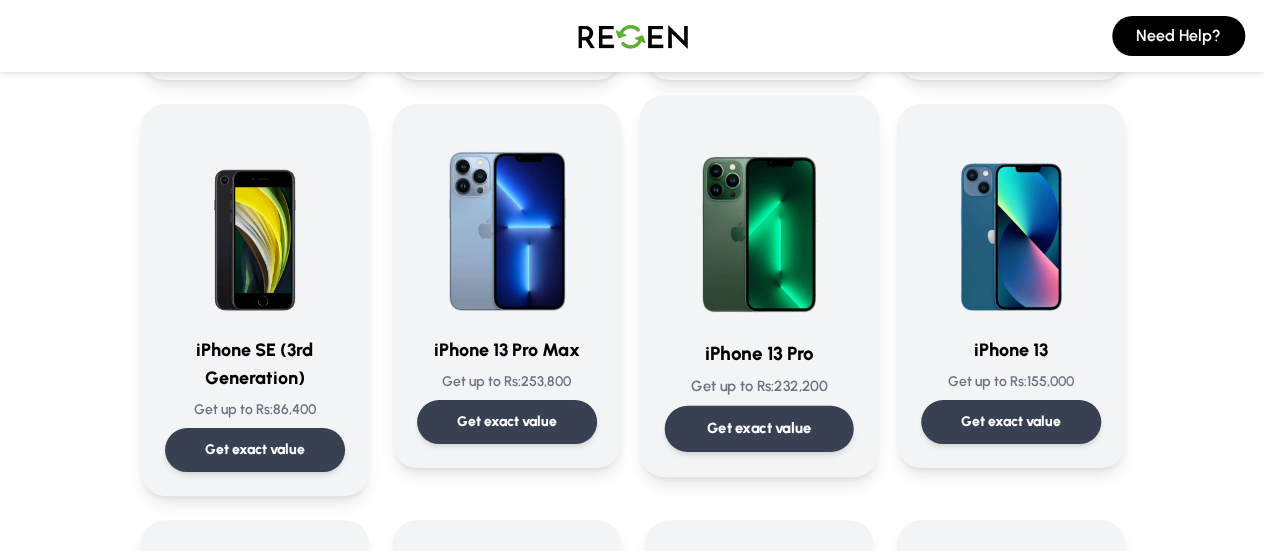 click at bounding box center (758, 221) 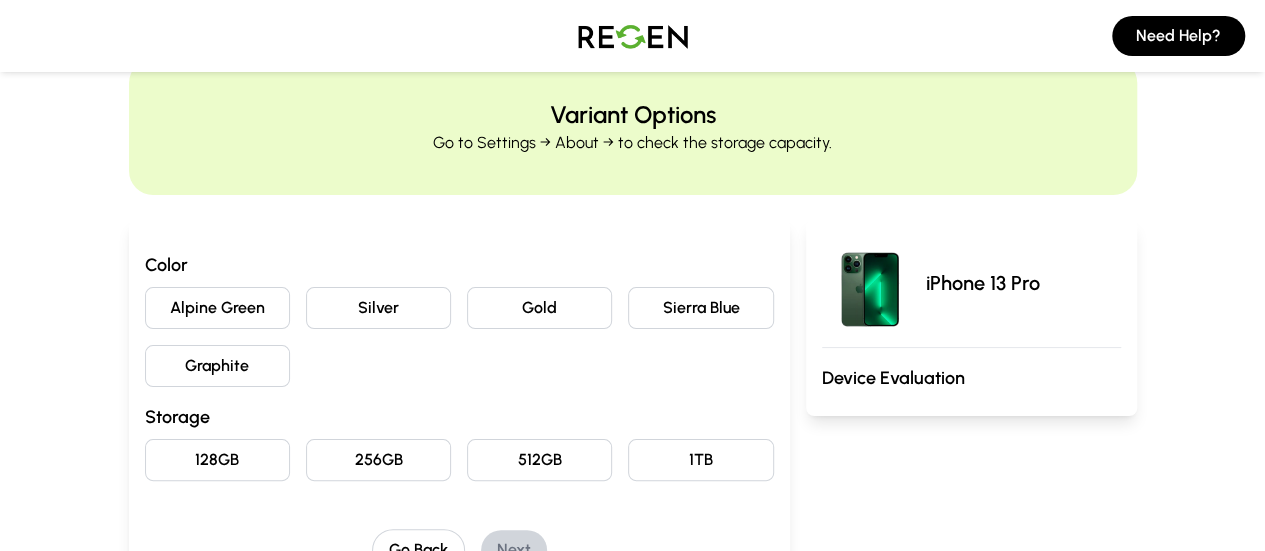 scroll, scrollTop: 100, scrollLeft: 0, axis: vertical 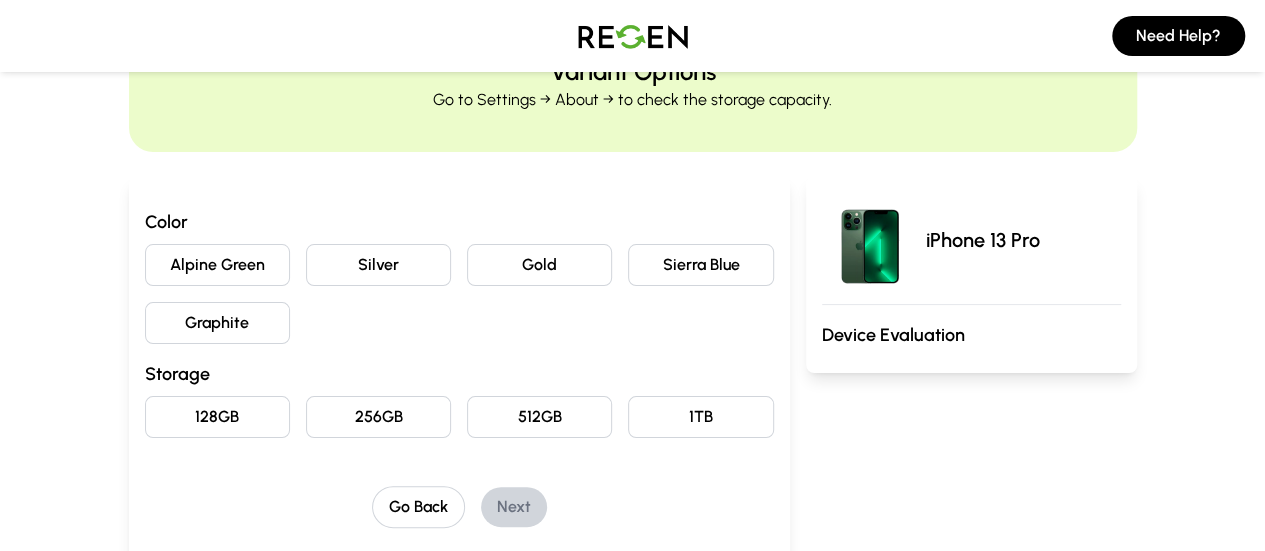 click on "Sierra Blue" at bounding box center [700, 265] 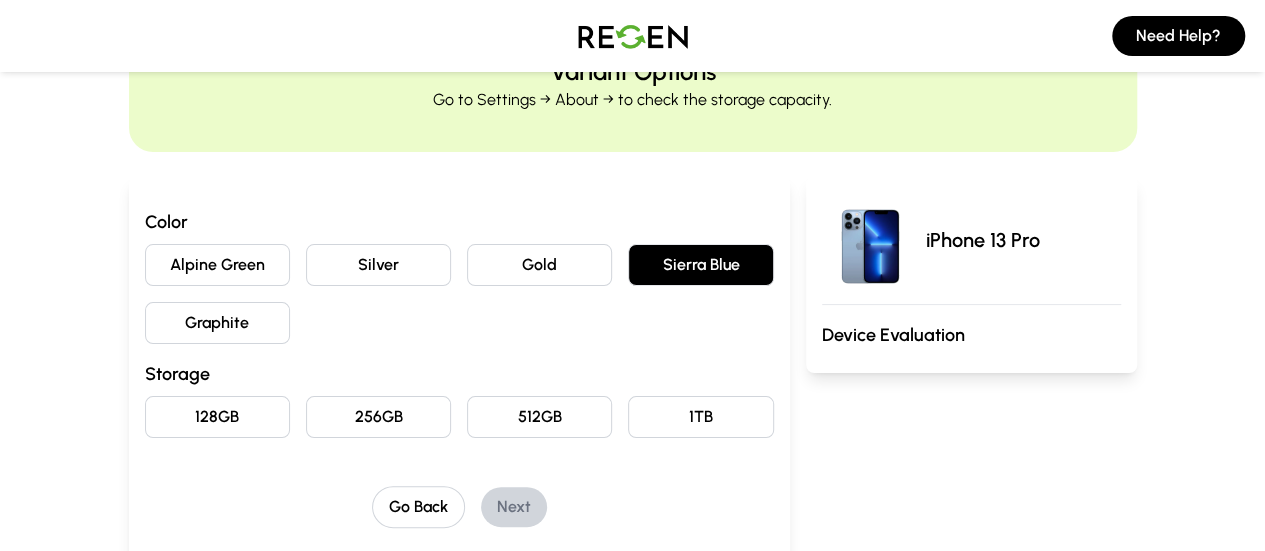 scroll, scrollTop: 300, scrollLeft: 0, axis: vertical 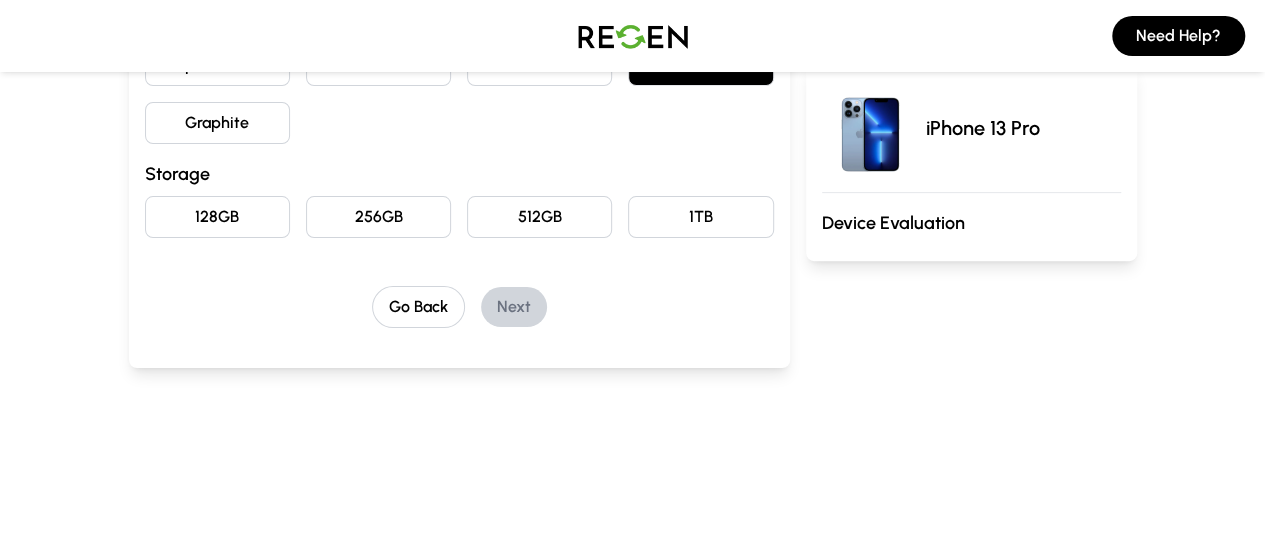 click on "256GB" at bounding box center (378, 217) 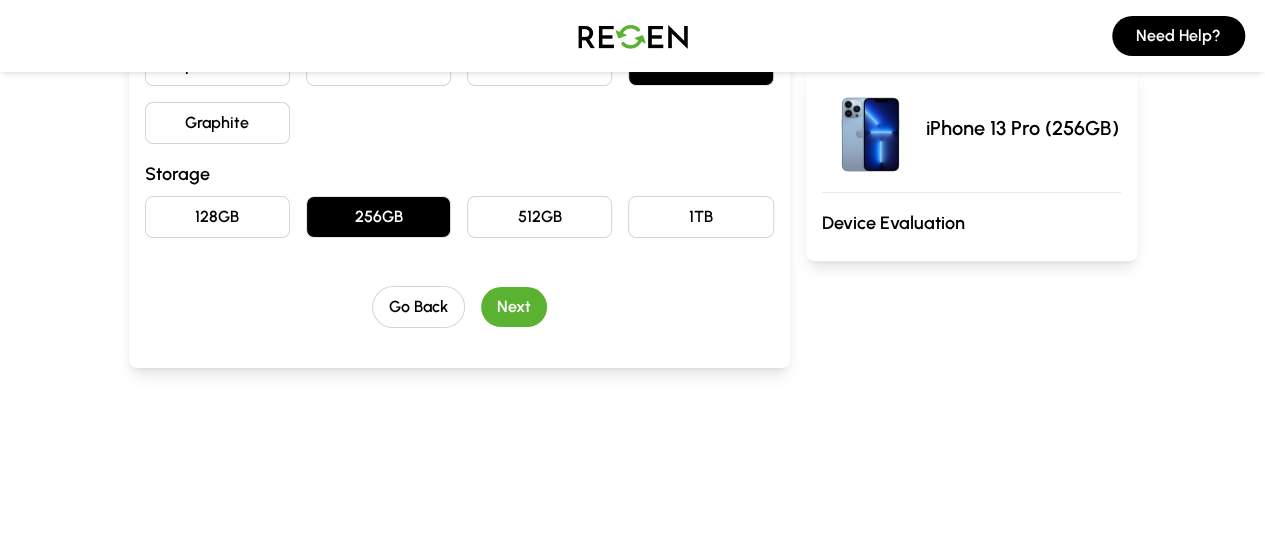 click on "Next" at bounding box center (514, 307) 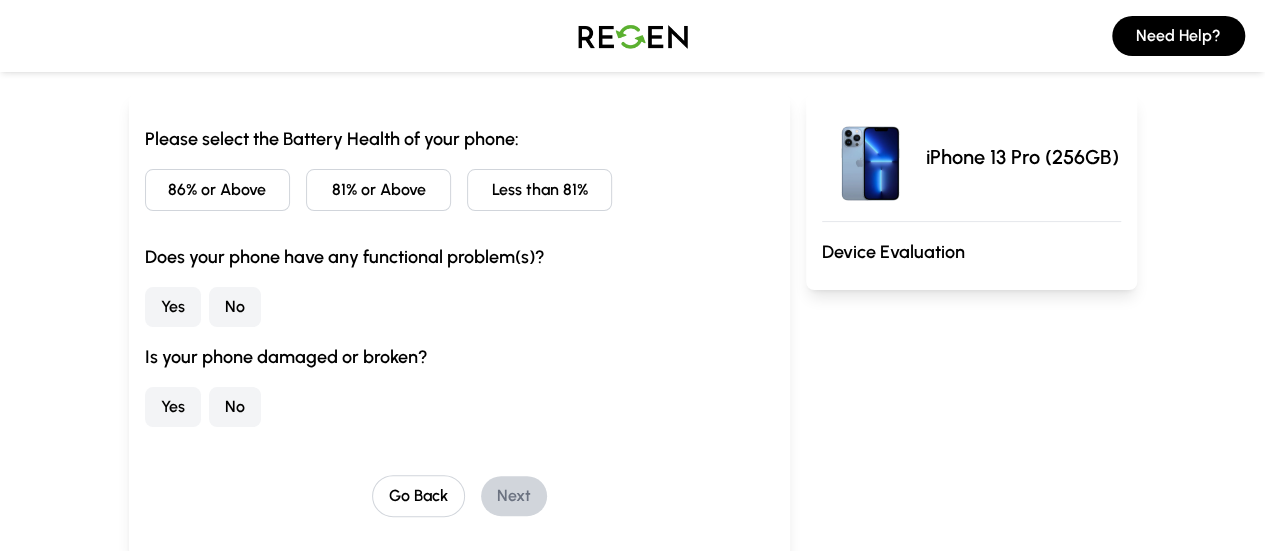 scroll, scrollTop: 100, scrollLeft: 0, axis: vertical 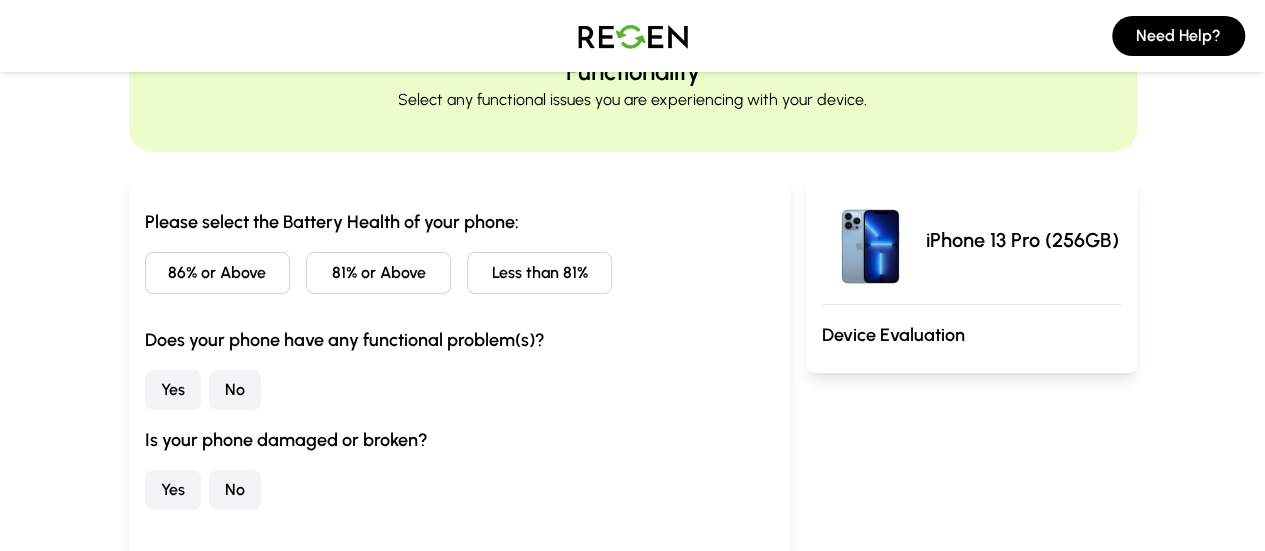 click on "86% or Above" at bounding box center (217, 273) 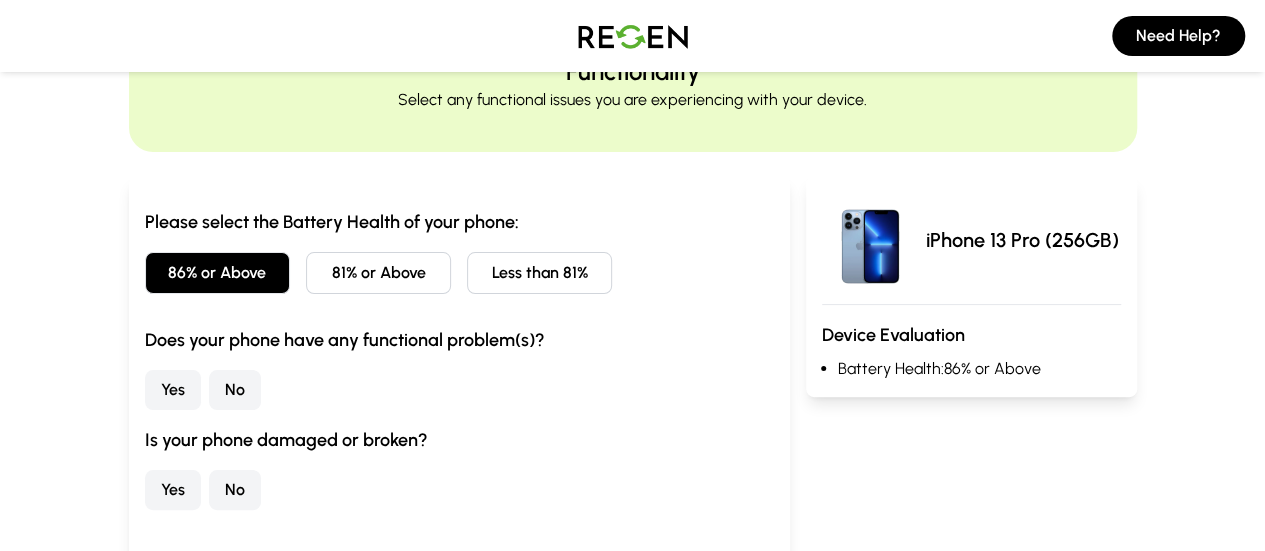 click on "No" at bounding box center [235, 390] 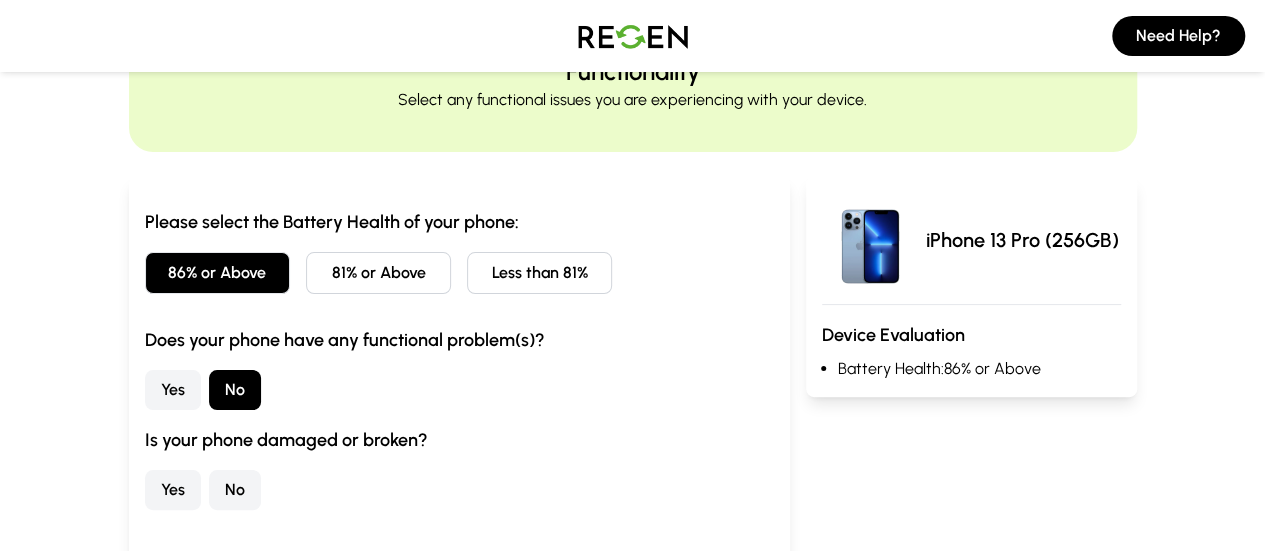 click on "No" at bounding box center (235, 490) 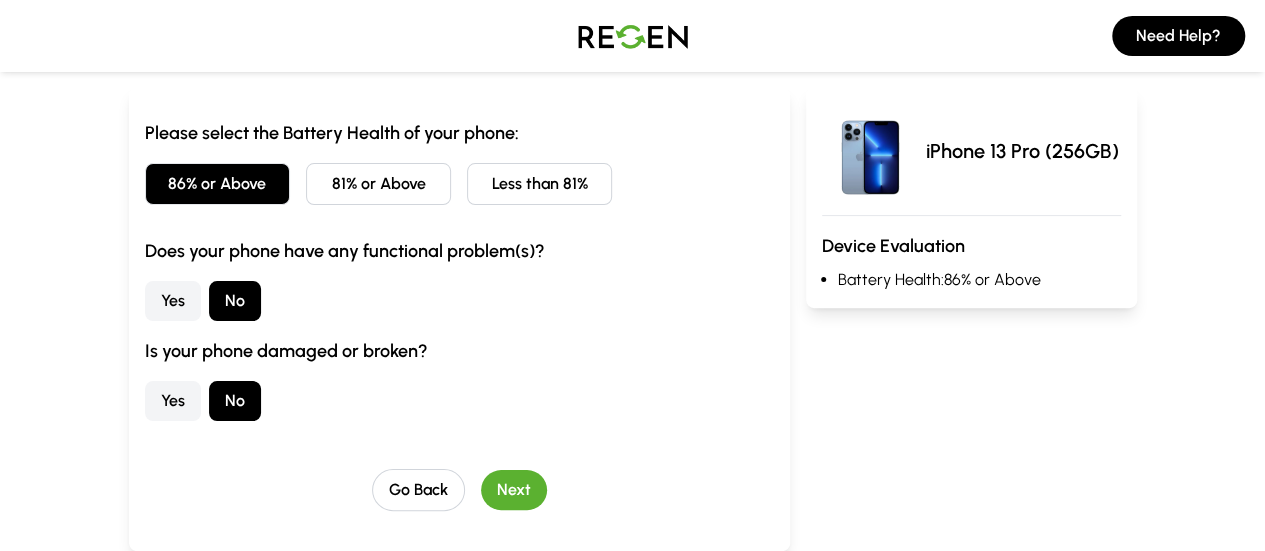 scroll, scrollTop: 300, scrollLeft: 0, axis: vertical 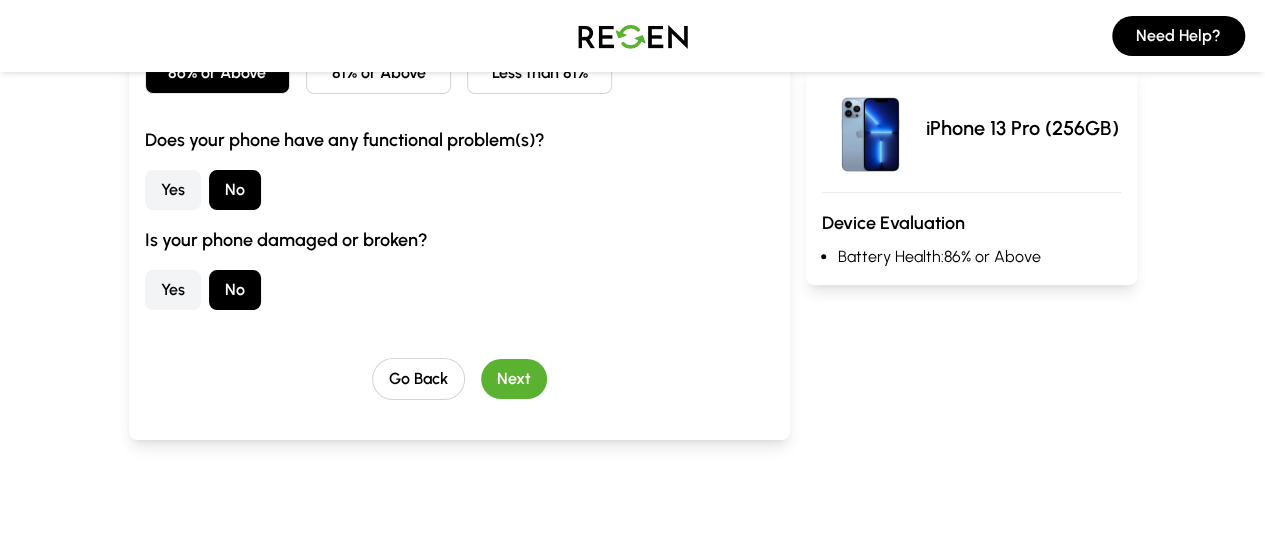 click on "Next" at bounding box center (514, 379) 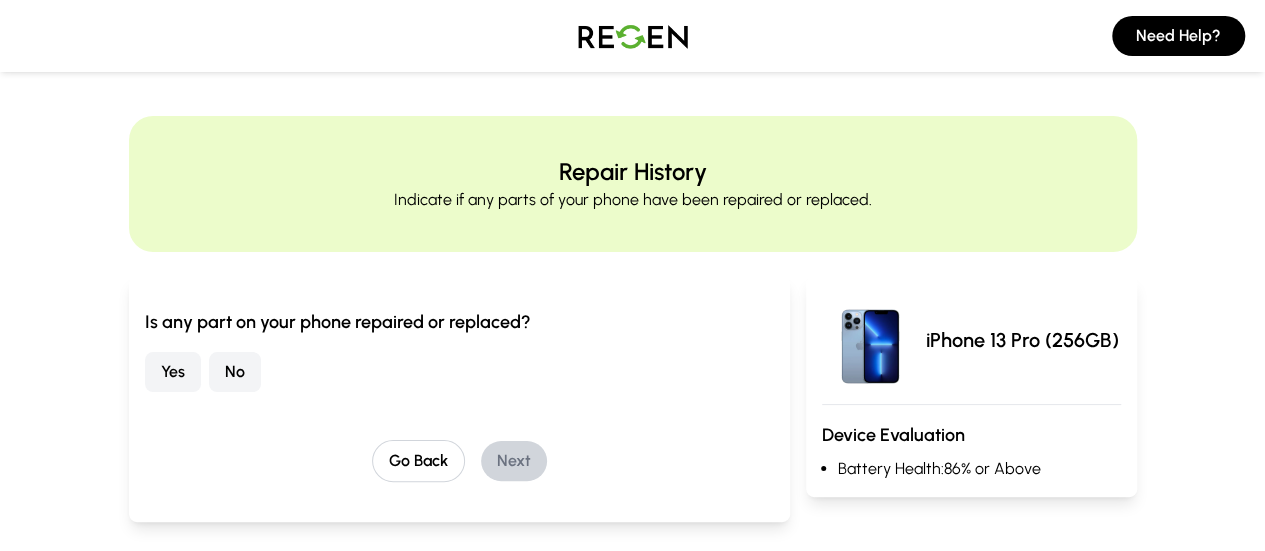 scroll, scrollTop: 0, scrollLeft: 0, axis: both 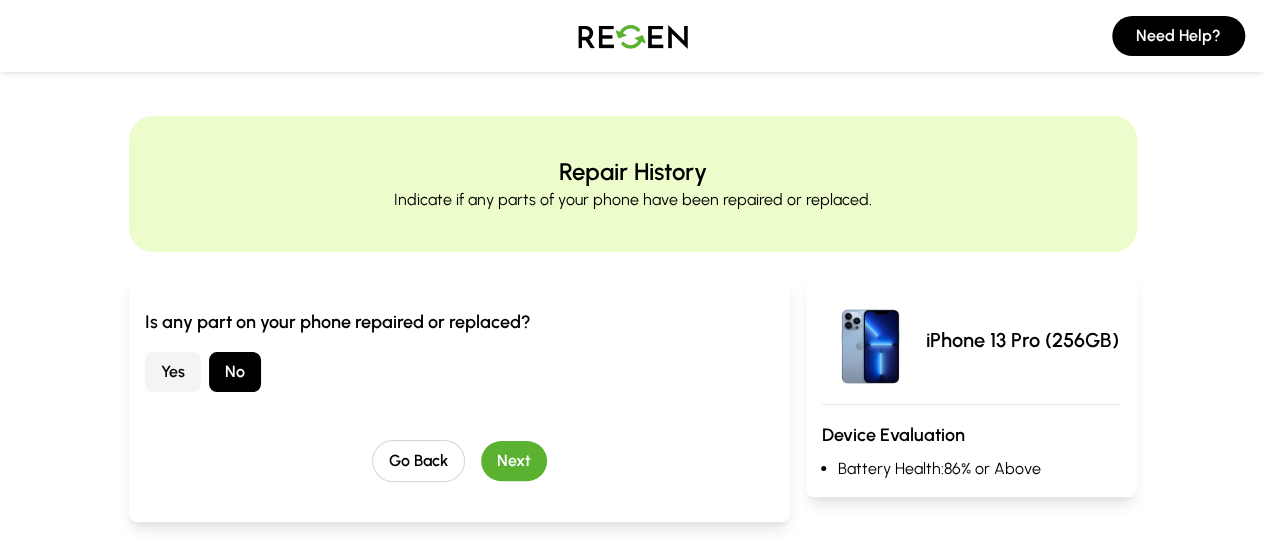 click on "Next" at bounding box center [514, 461] 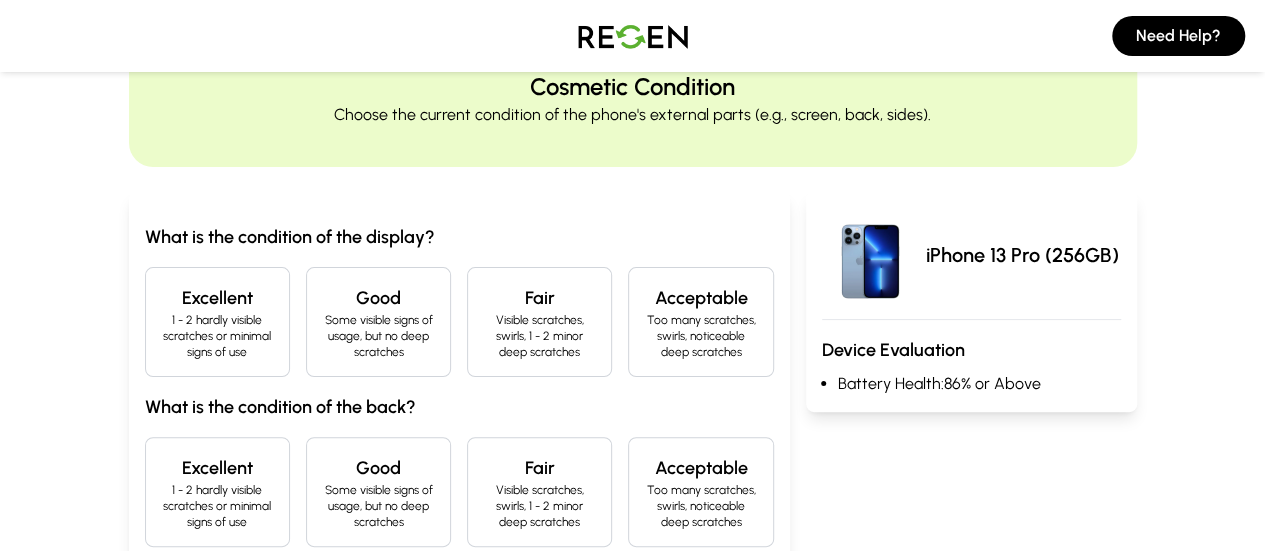 scroll, scrollTop: 200, scrollLeft: 0, axis: vertical 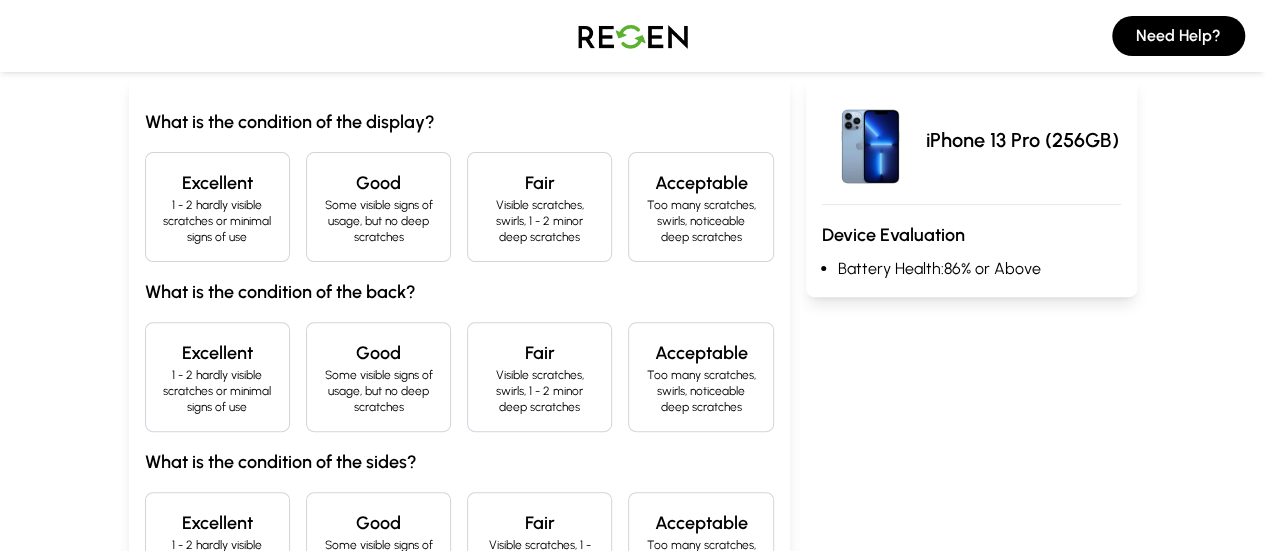 click on "Excellent" at bounding box center [217, 183] 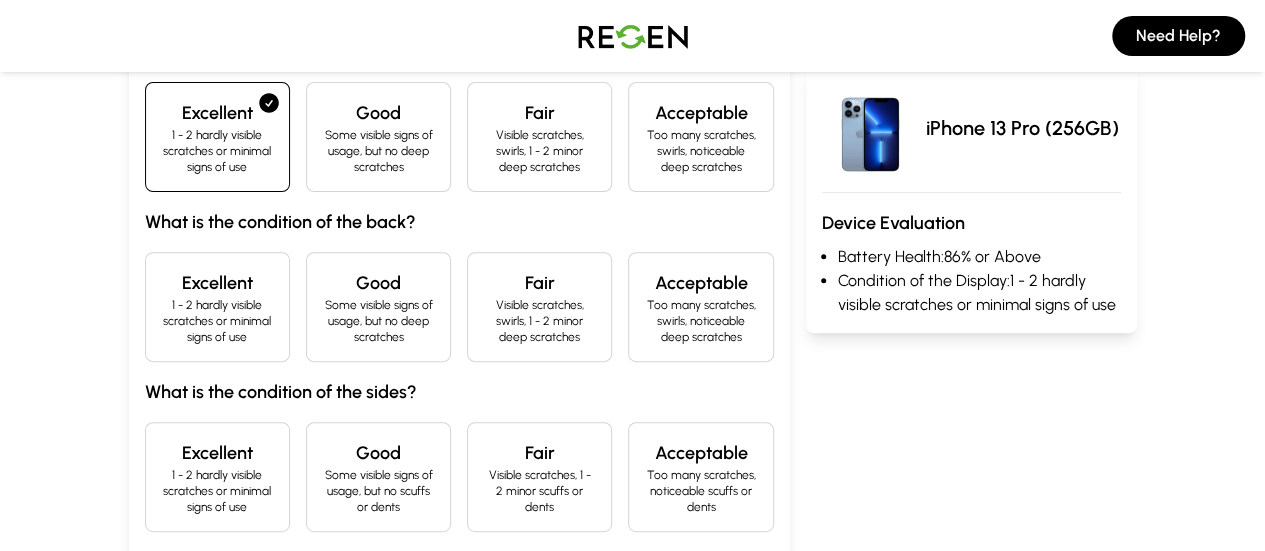 scroll, scrollTop: 300, scrollLeft: 0, axis: vertical 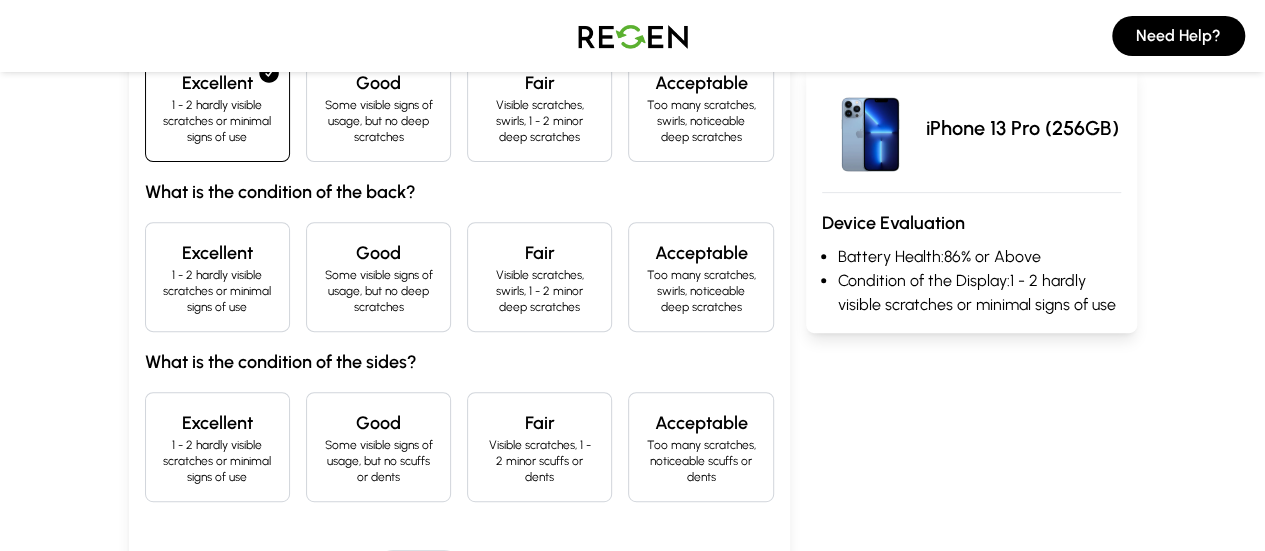 click on "Excellent" at bounding box center [217, 253] 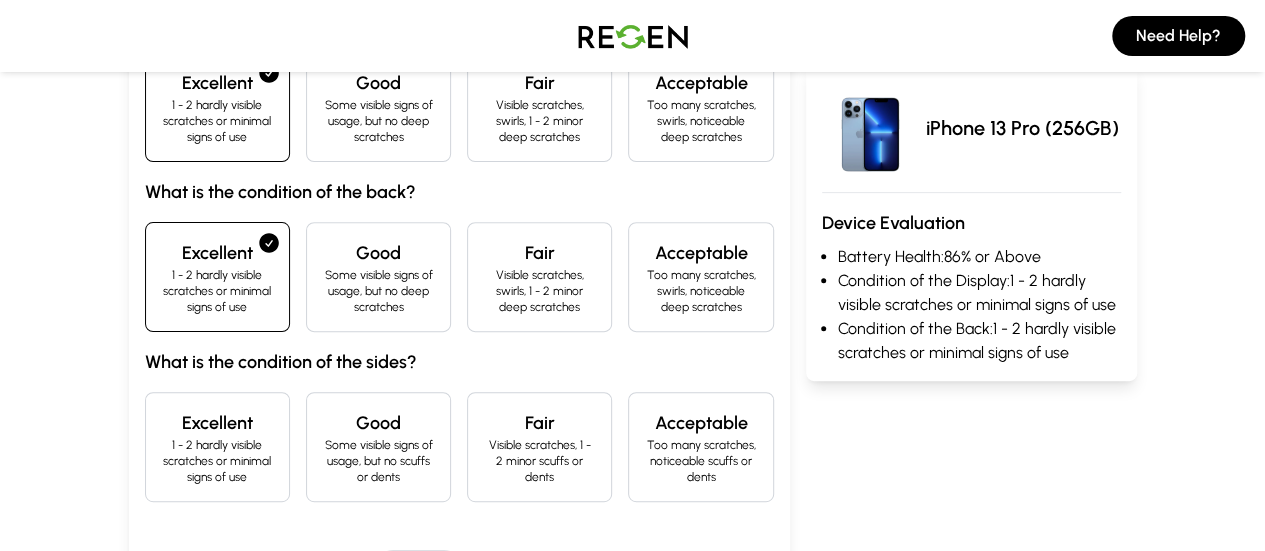 click on "1 - 2 hardly visible scratches or minimal signs of use" at bounding box center [217, 461] 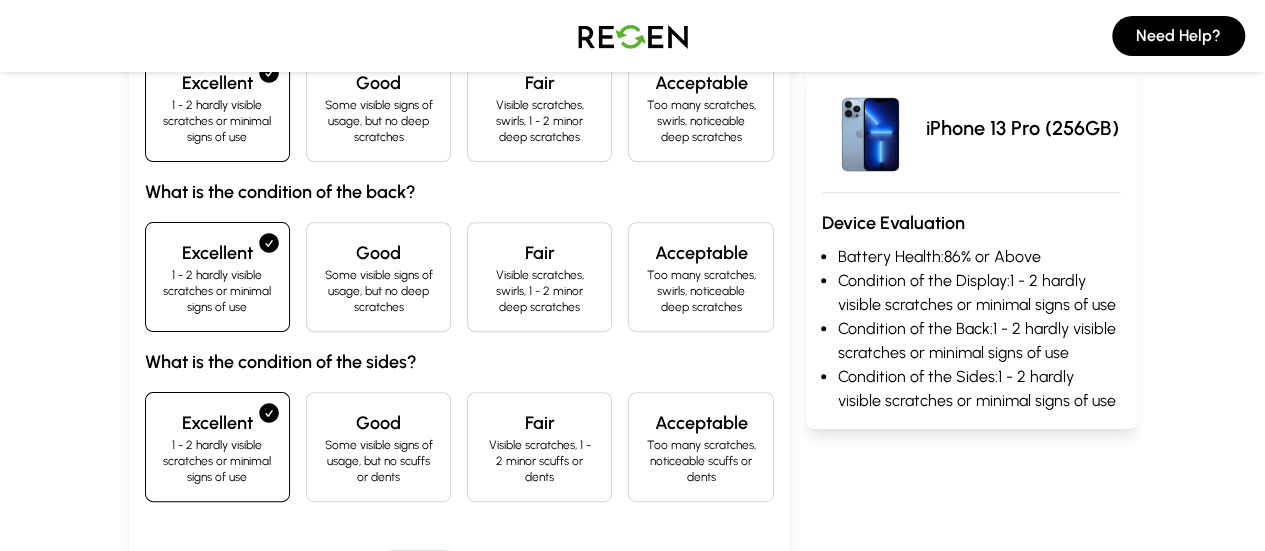 click on "Next" at bounding box center (514, 571) 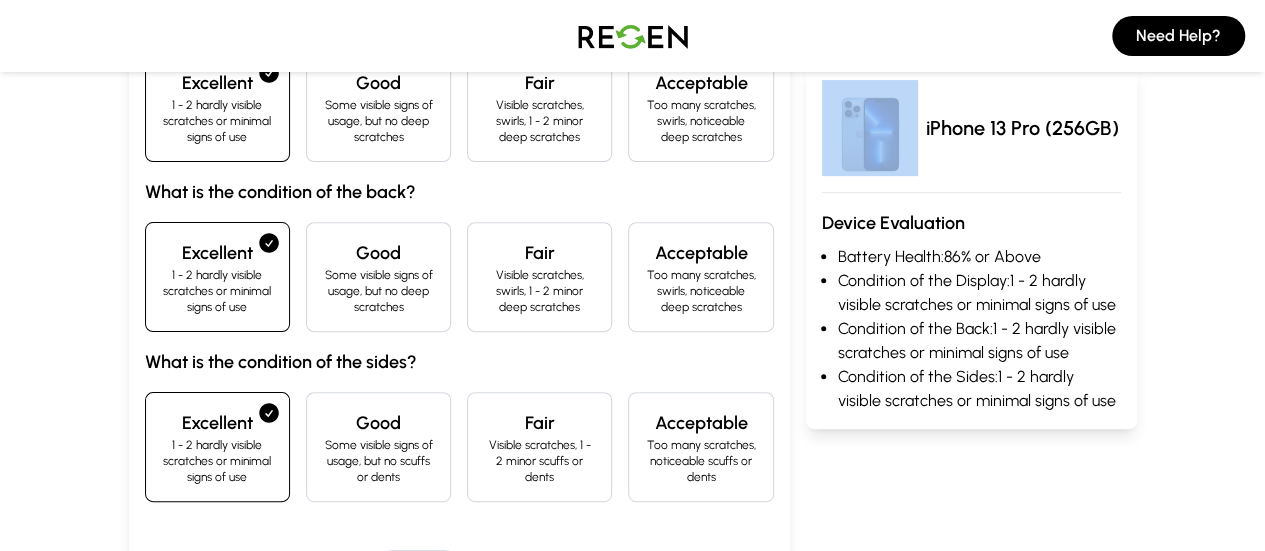 click on "Need Help? Cosmetic Condition Choose the current condition of the phone's external parts (e.g., screen, back, sides). What is the condition of the display? Excellent 1 - 2 hardly visible scratches or minimal signs of use Good Some visible signs of usage, but no deep scratches Fair Visible scratches, swirls, 1 - 2 minor deep scratches Acceptable Too many scratches, swirls, noticeable deep scratches What is the condition of the back? Excellent 1 - 2 hardly visible scratches or minimal signs of use Good Some visible signs of usage, but no deep scratches Fair Visible scratches, swirls, 1 - 2 minor deep scratches Acceptable Too many scratches, swirls, noticeable deep scratches What is the condition of the sides? Excellent 1 - 2 hardly visible scratches or minimal signs of use Good Some visible signs of usage, but no scuffs or dents Fair Visible scratches, 1 - 2 minor scuffs or dents Acceptable Too many scratches, noticeable scuffs or dents Go Back Next iPhone 13 Pro    (256GB) Device Evaluation Battery Health:" at bounding box center (632, 840) 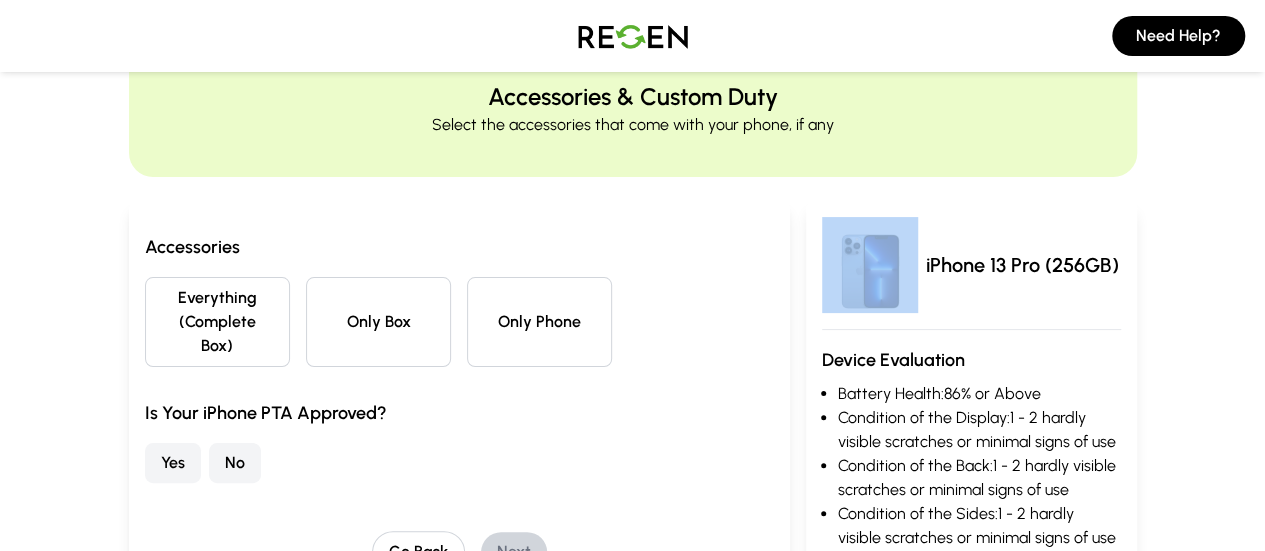 scroll, scrollTop: 100, scrollLeft: 0, axis: vertical 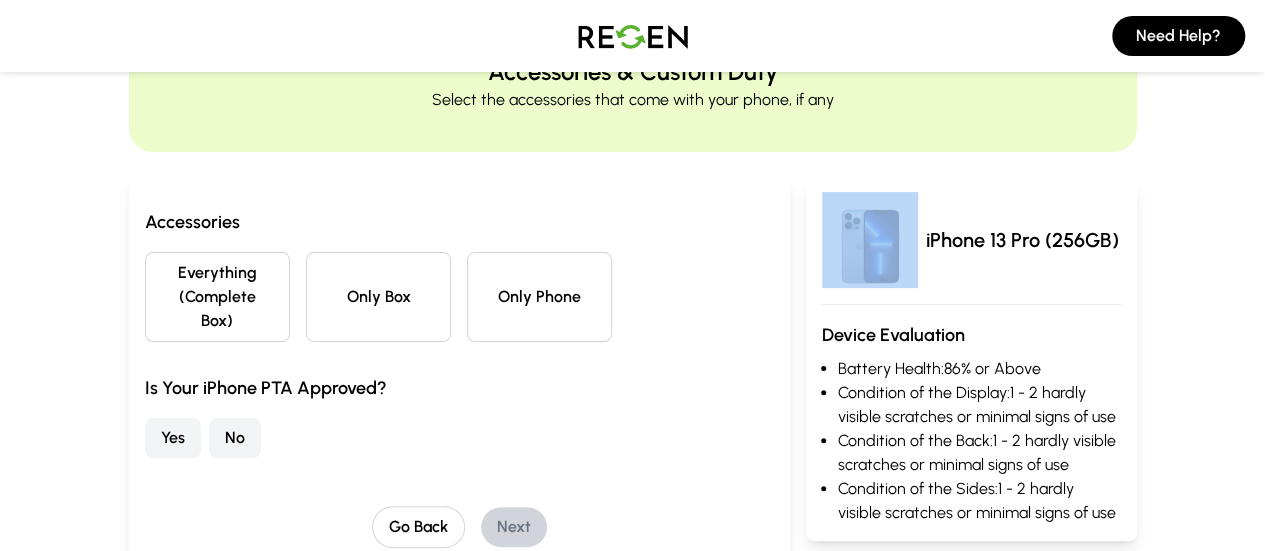 click on "Only Box" at bounding box center (378, 297) 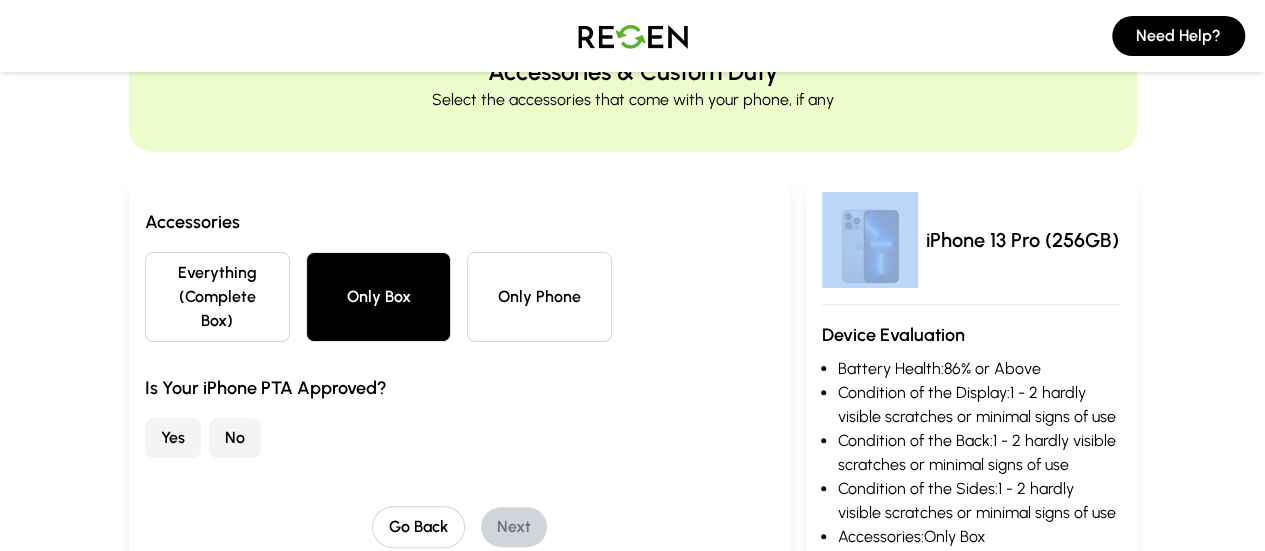 click on "Yes" at bounding box center (173, 438) 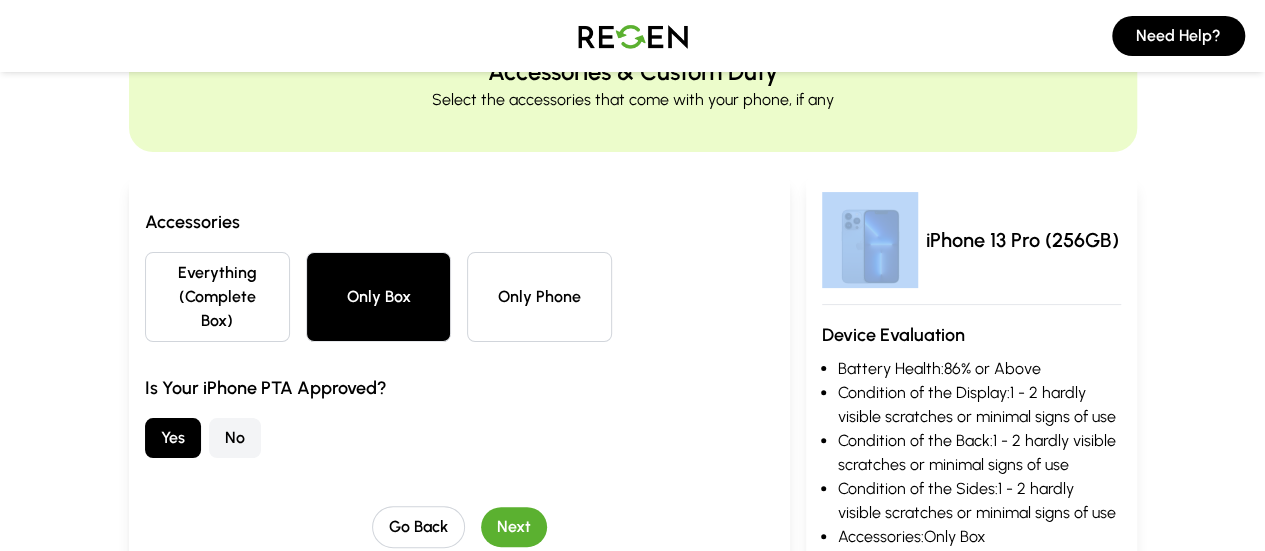 click on "Next" at bounding box center [514, 527] 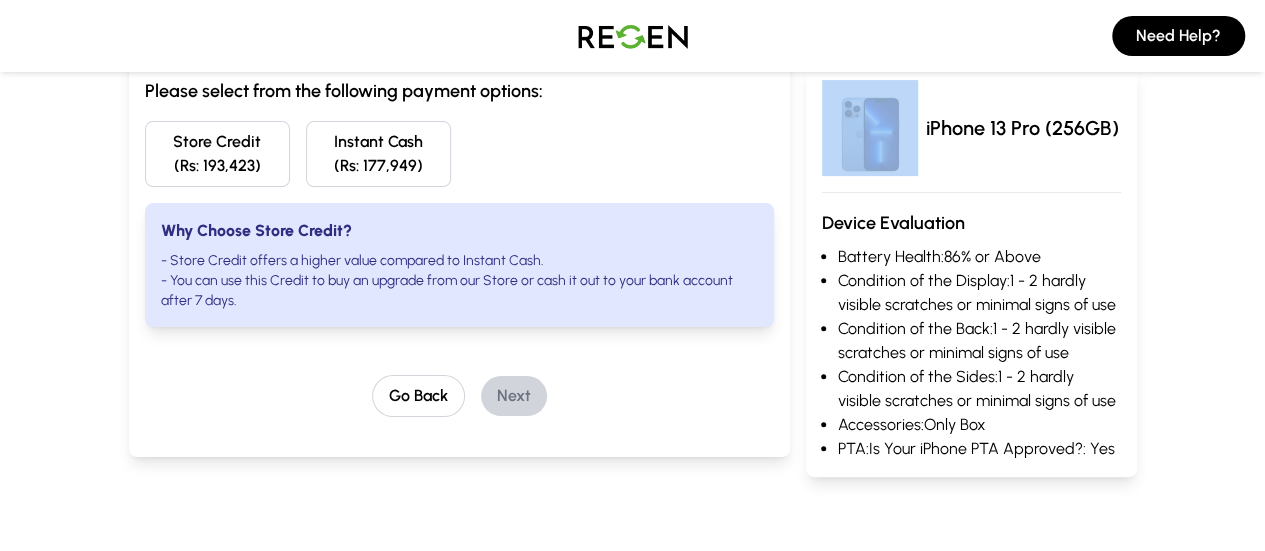 scroll, scrollTop: 200, scrollLeft: 0, axis: vertical 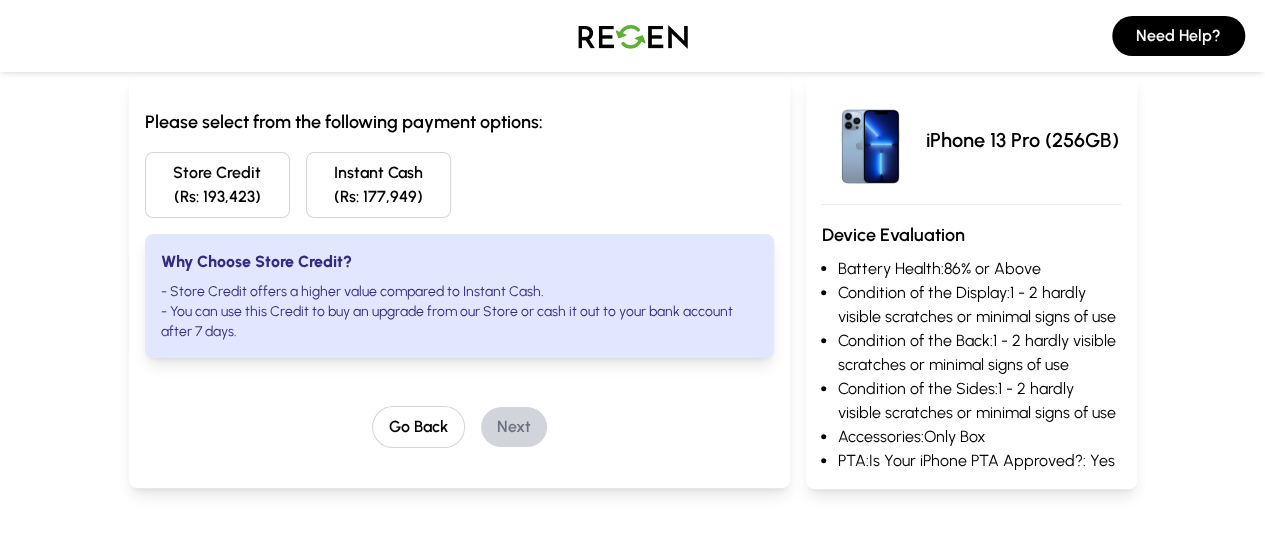 click on "Why Choose Store Credit?" at bounding box center (256, 261) 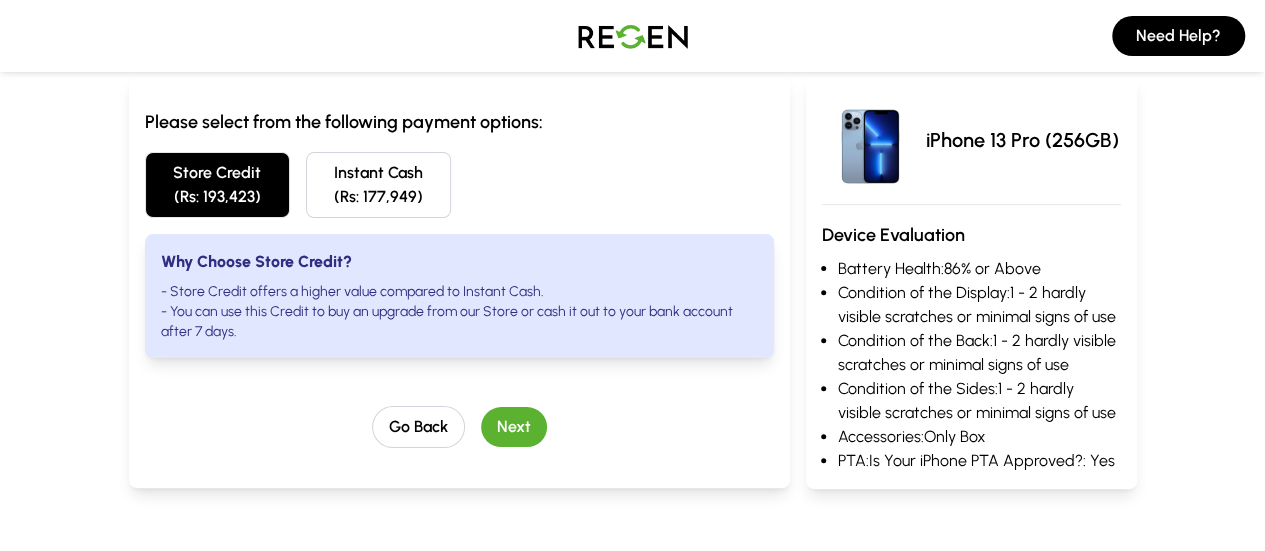 click on "Next" at bounding box center [514, 427] 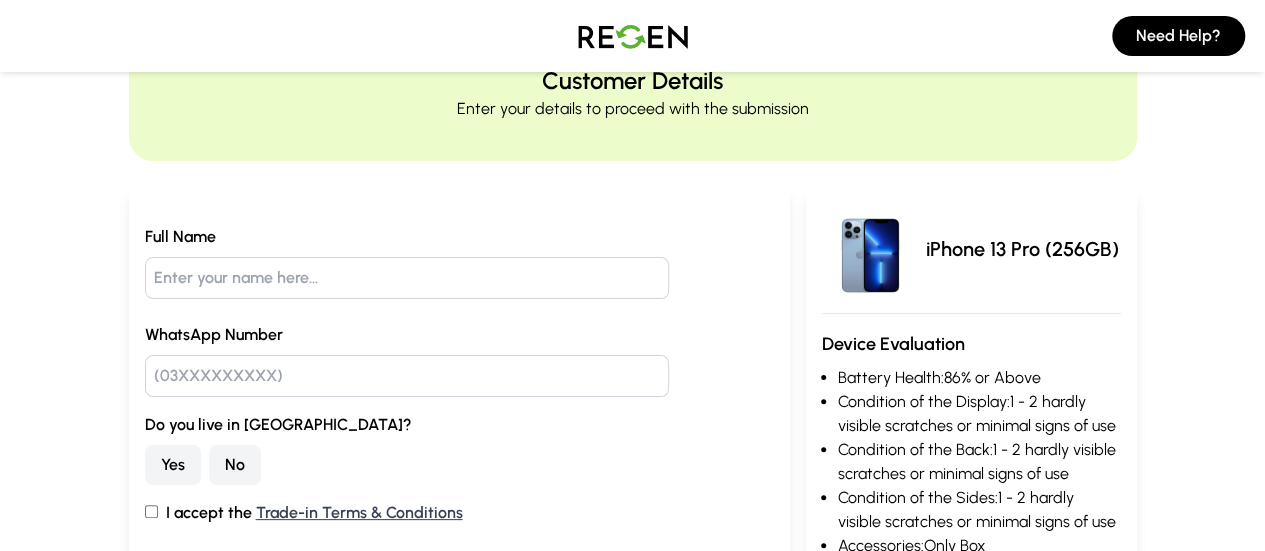 scroll, scrollTop: 300, scrollLeft: 0, axis: vertical 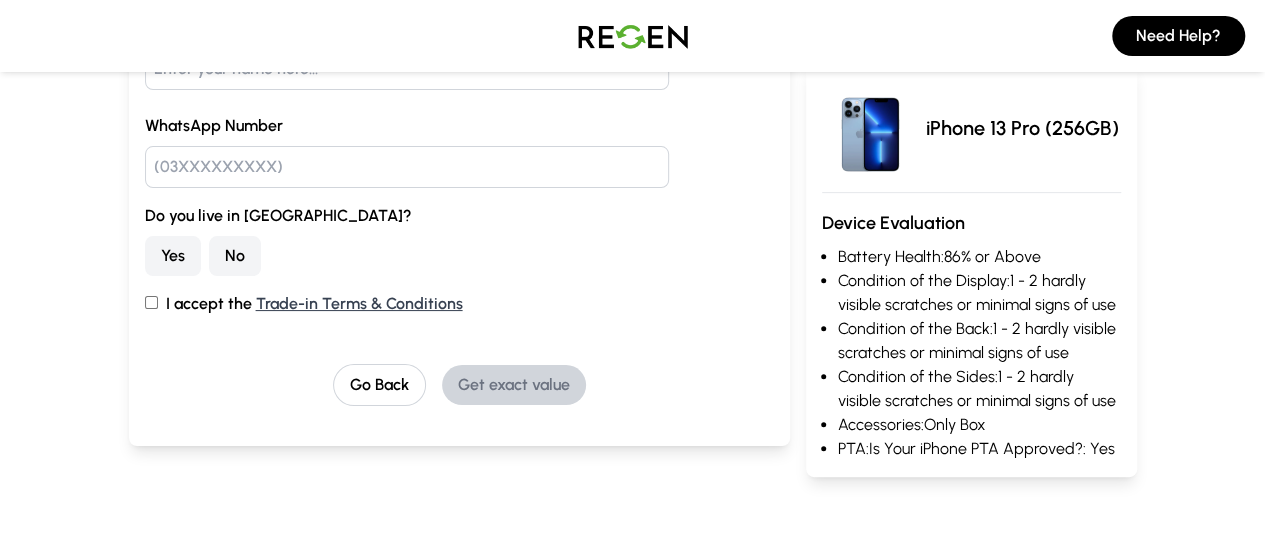 click on "No" at bounding box center [235, 256] 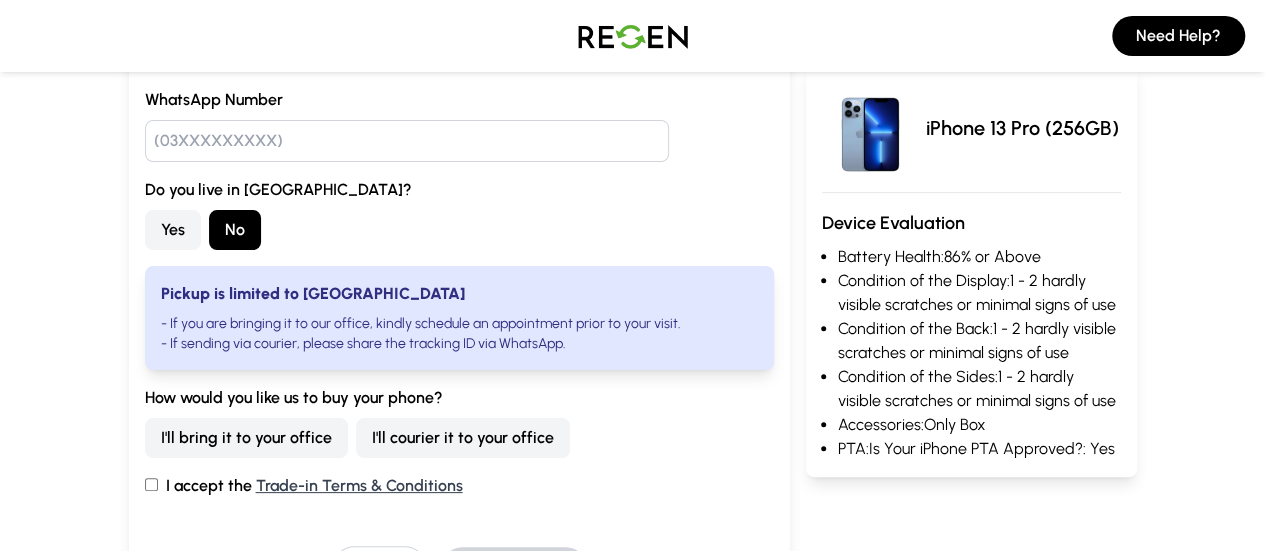 scroll, scrollTop: 400, scrollLeft: 0, axis: vertical 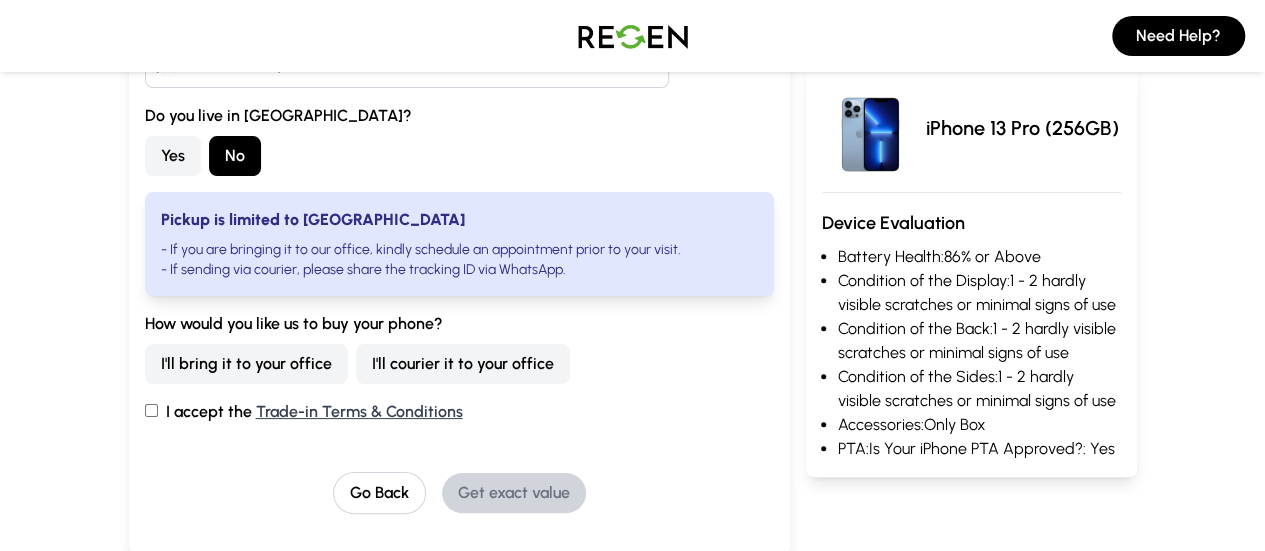 click on "I'll bring it to your office" at bounding box center (246, 364) 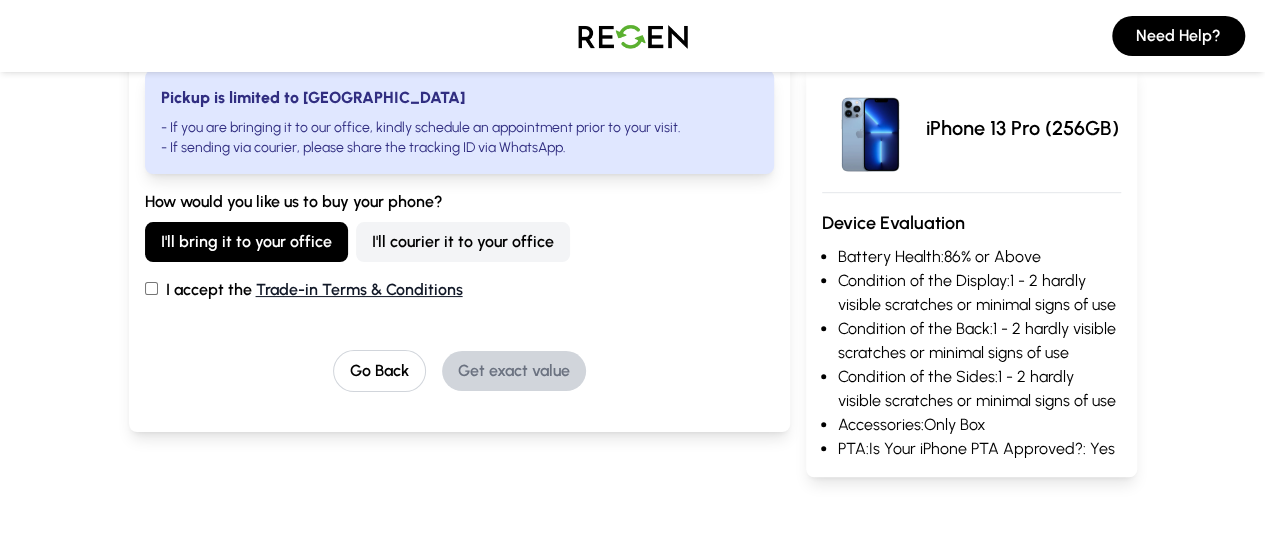 scroll, scrollTop: 600, scrollLeft: 0, axis: vertical 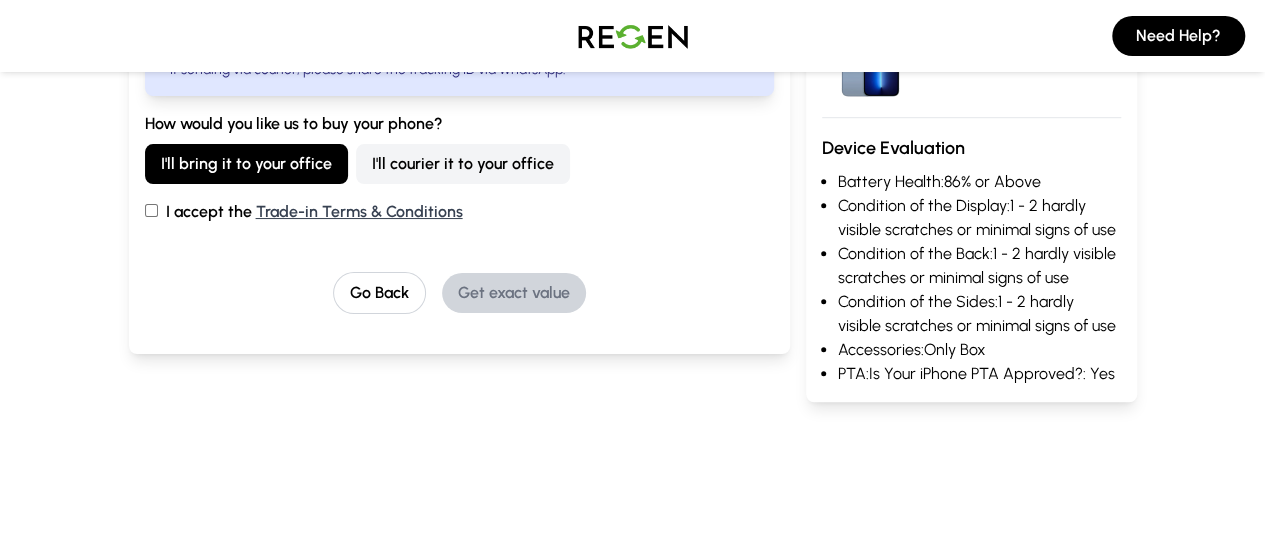 click on "I accept the   Trade-in Terms & Conditions" at bounding box center [459, 212] 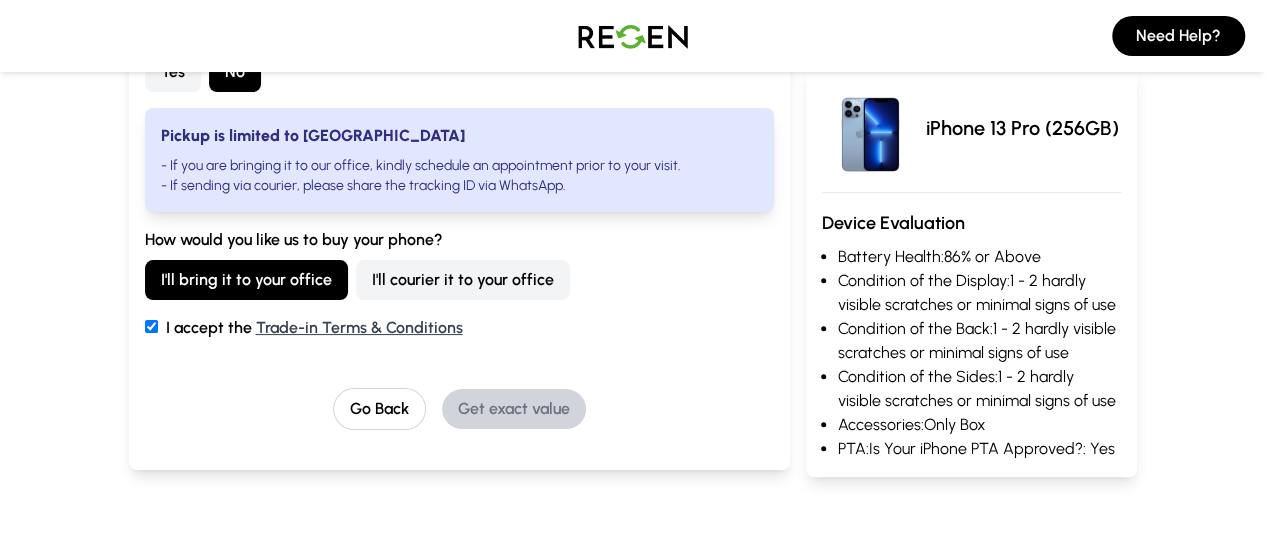 scroll, scrollTop: 400, scrollLeft: 0, axis: vertical 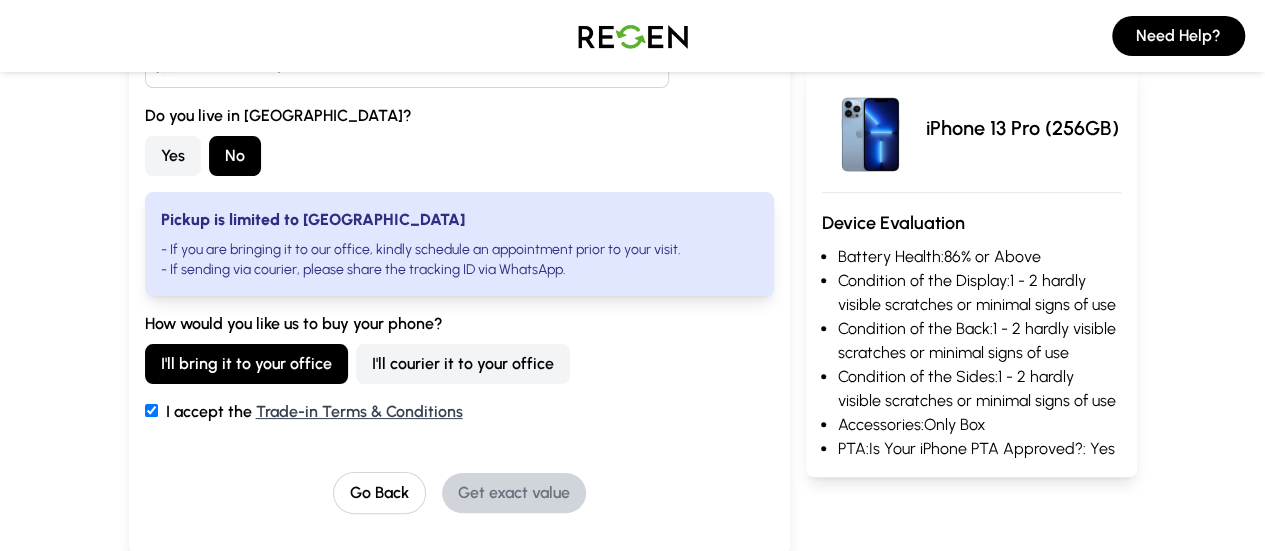 click at bounding box center [633, 36] 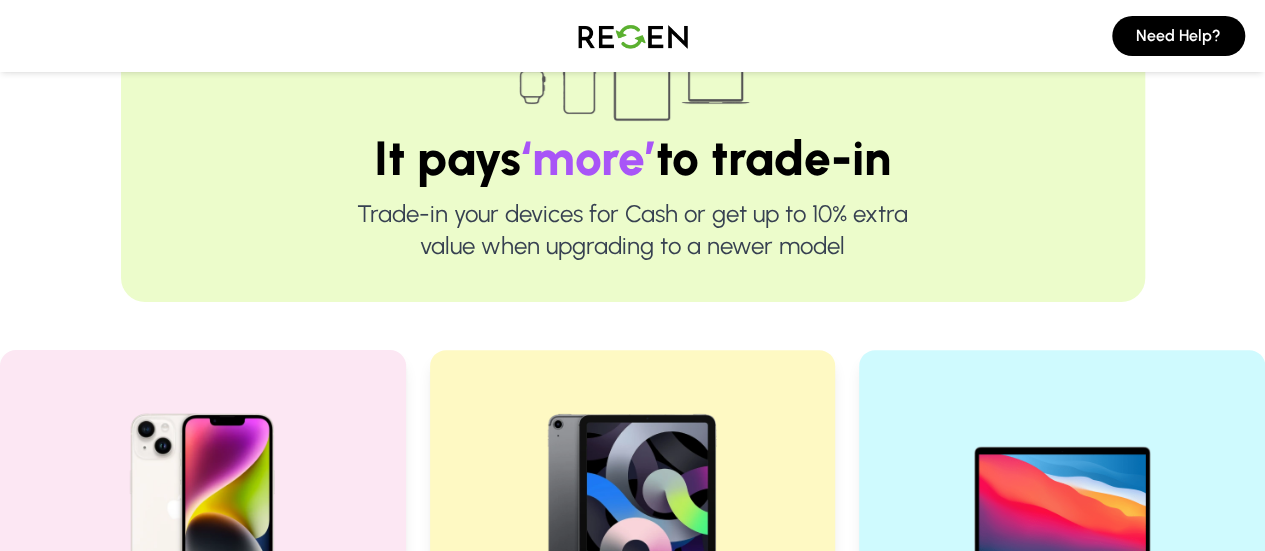 scroll, scrollTop: 0, scrollLeft: 0, axis: both 